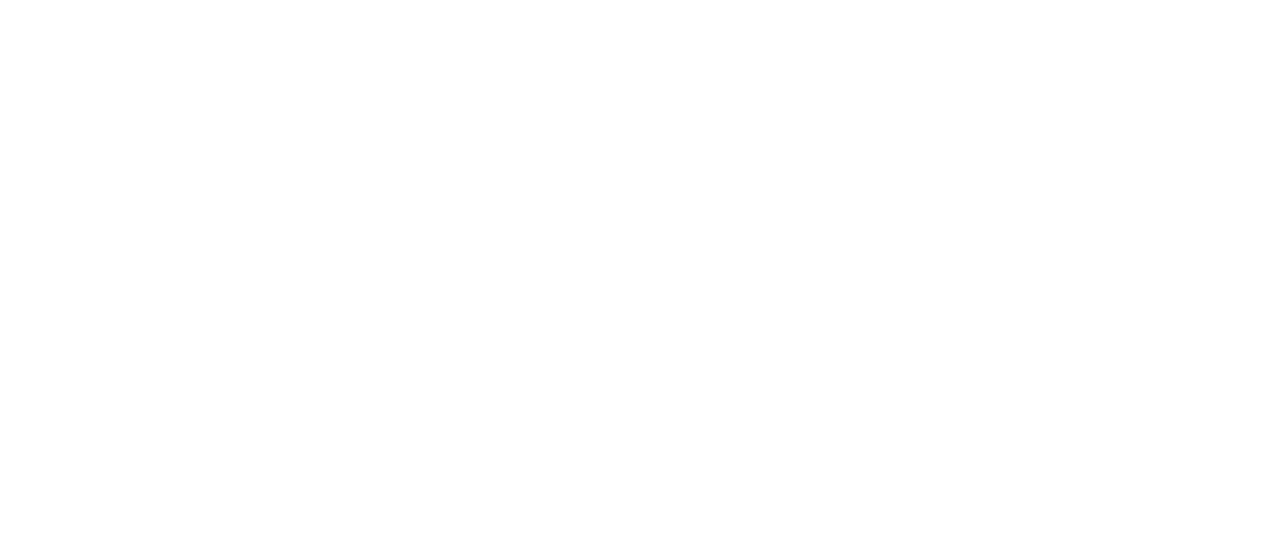 scroll, scrollTop: 0, scrollLeft: 0, axis: both 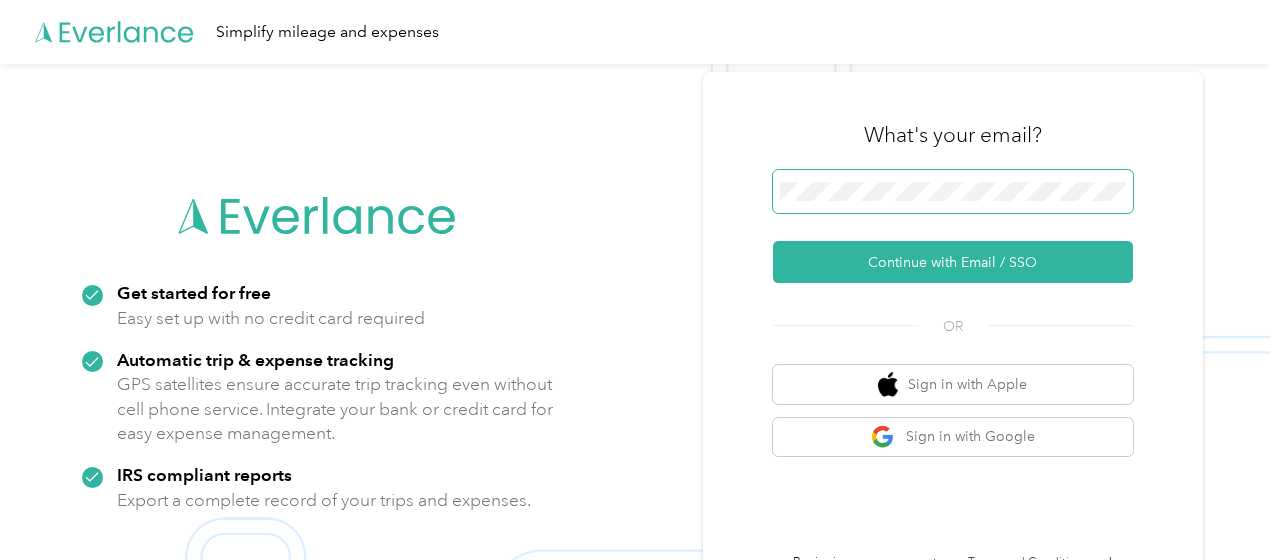 click at bounding box center (953, 192) 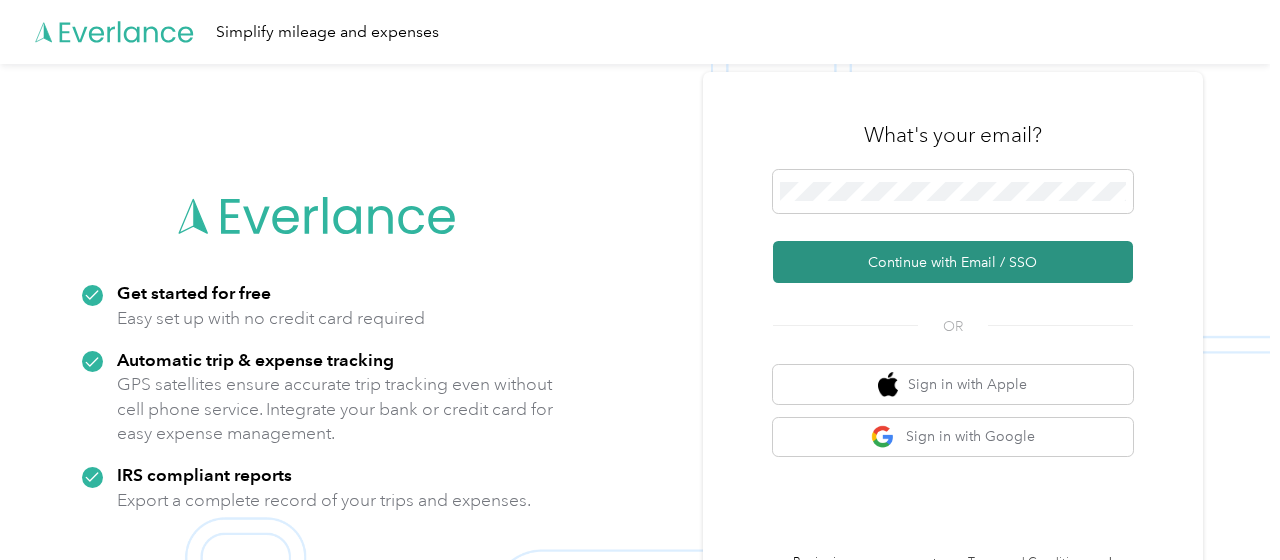 click on "Continue with Email / SSO" at bounding box center [953, 262] 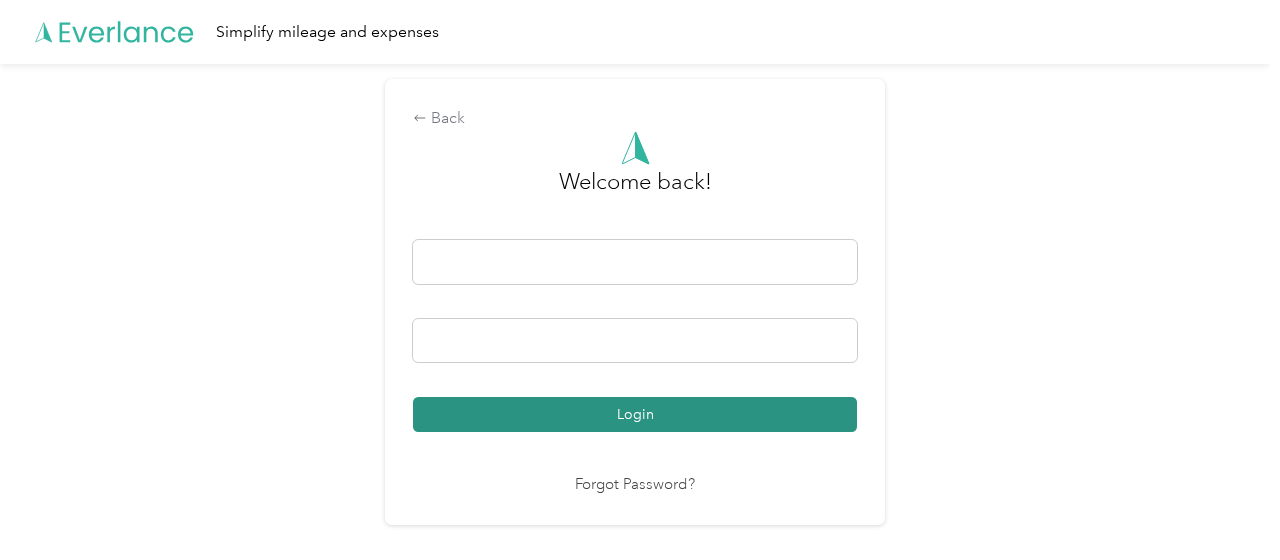 click on "Login" at bounding box center [635, 414] 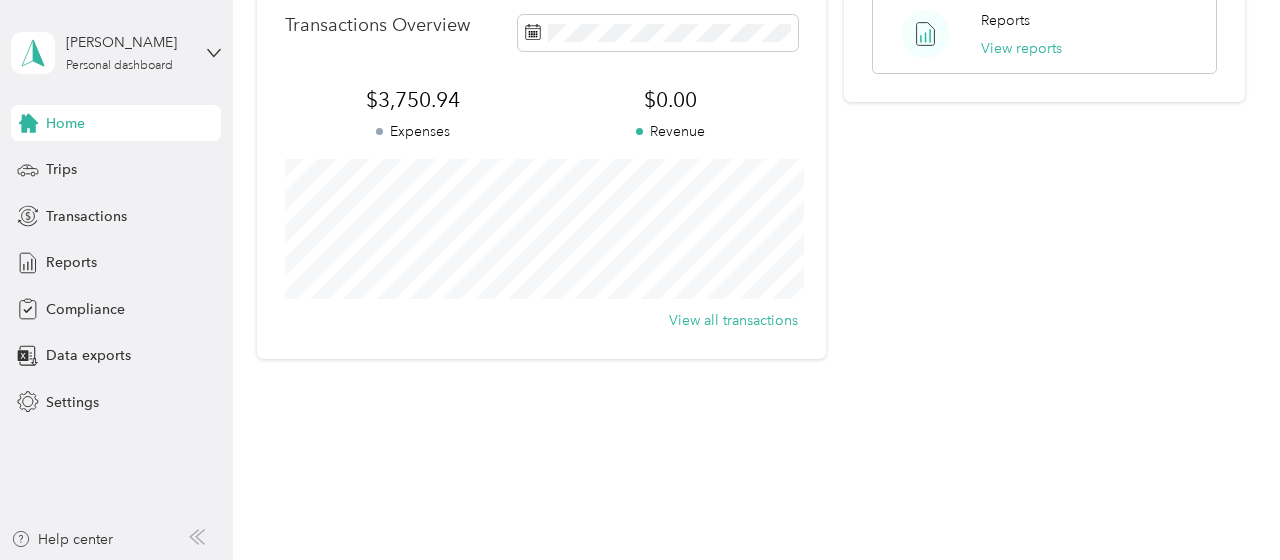 scroll, scrollTop: 538, scrollLeft: 0, axis: vertical 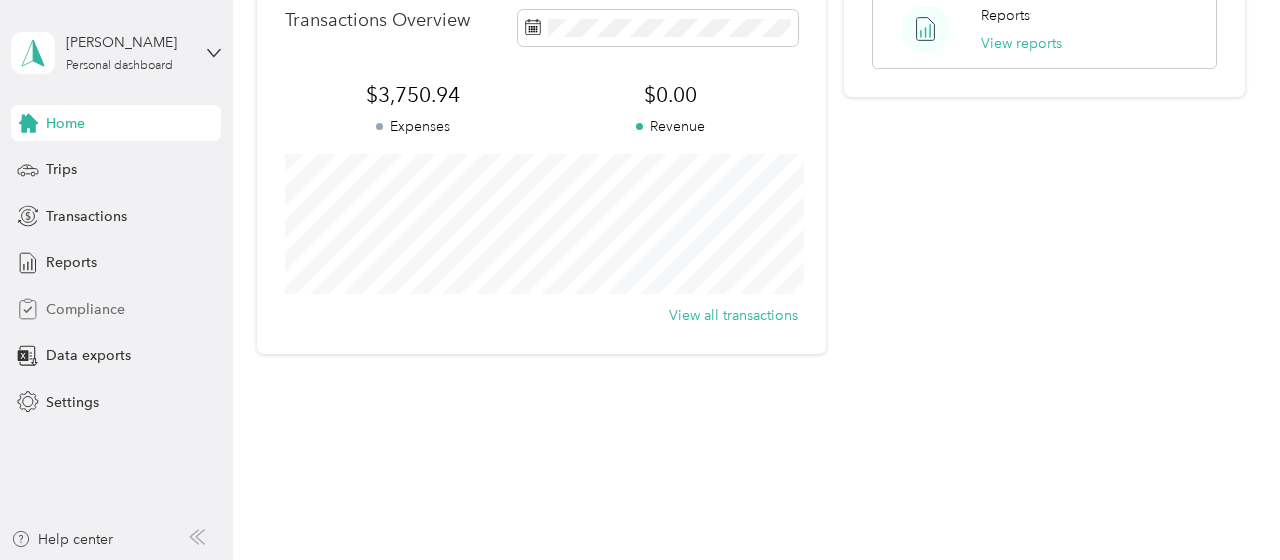 click on "Compliance" at bounding box center (85, 309) 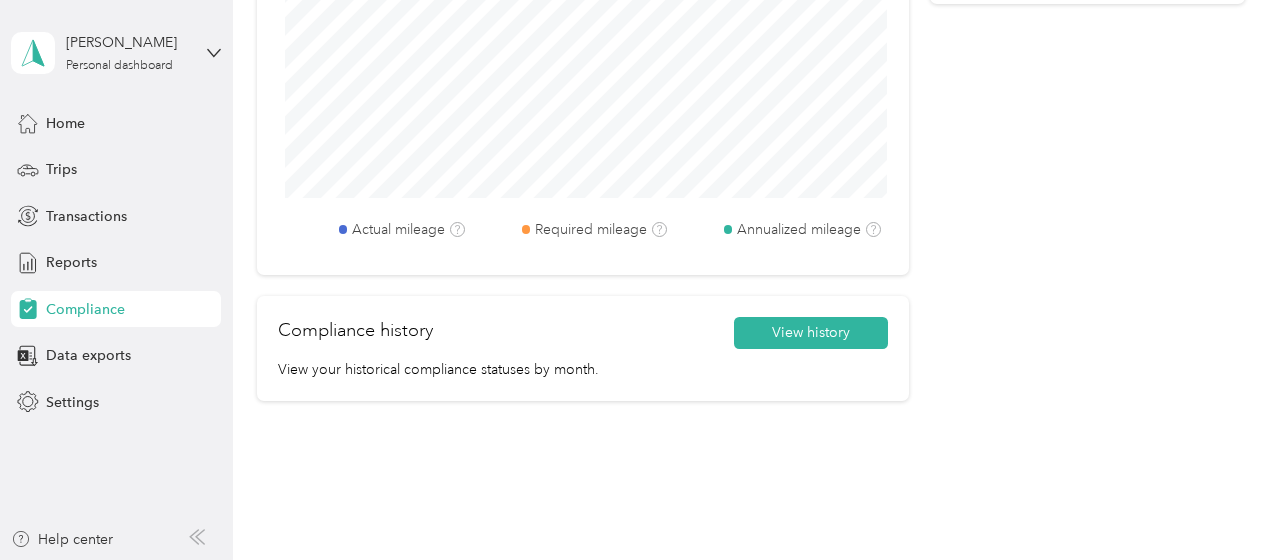 scroll, scrollTop: 1119, scrollLeft: 0, axis: vertical 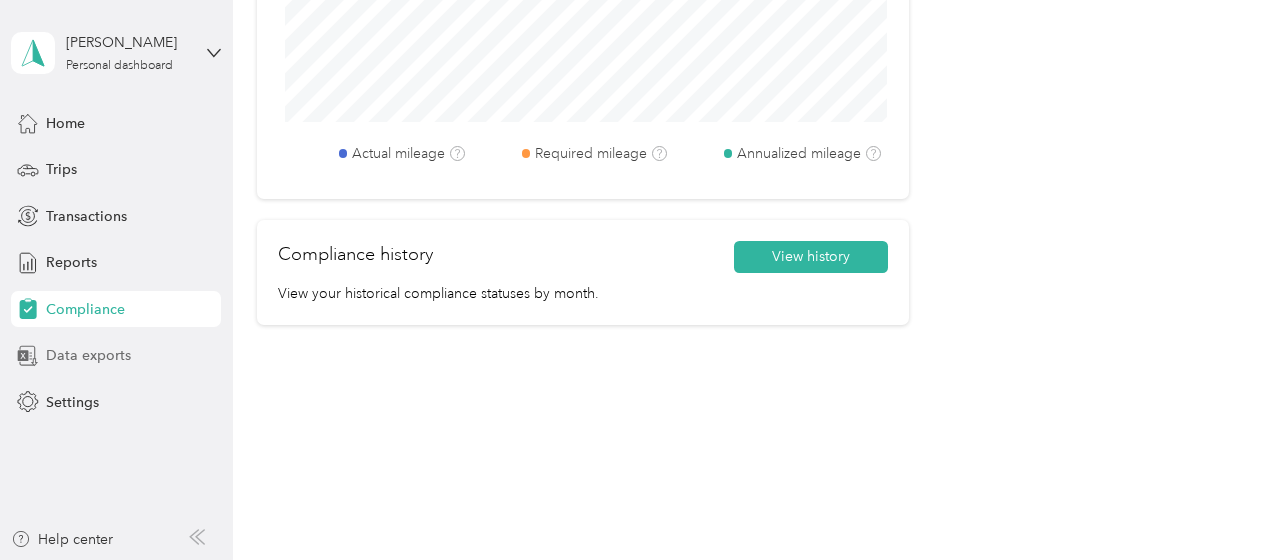 click on "Data exports" at bounding box center (88, 355) 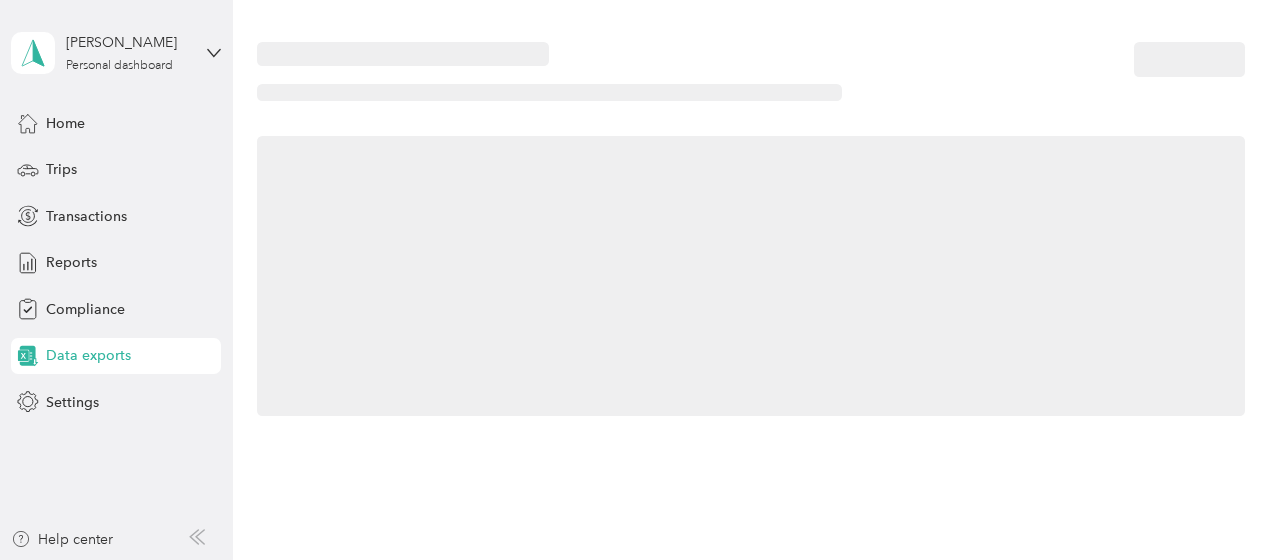 scroll, scrollTop: 4, scrollLeft: 0, axis: vertical 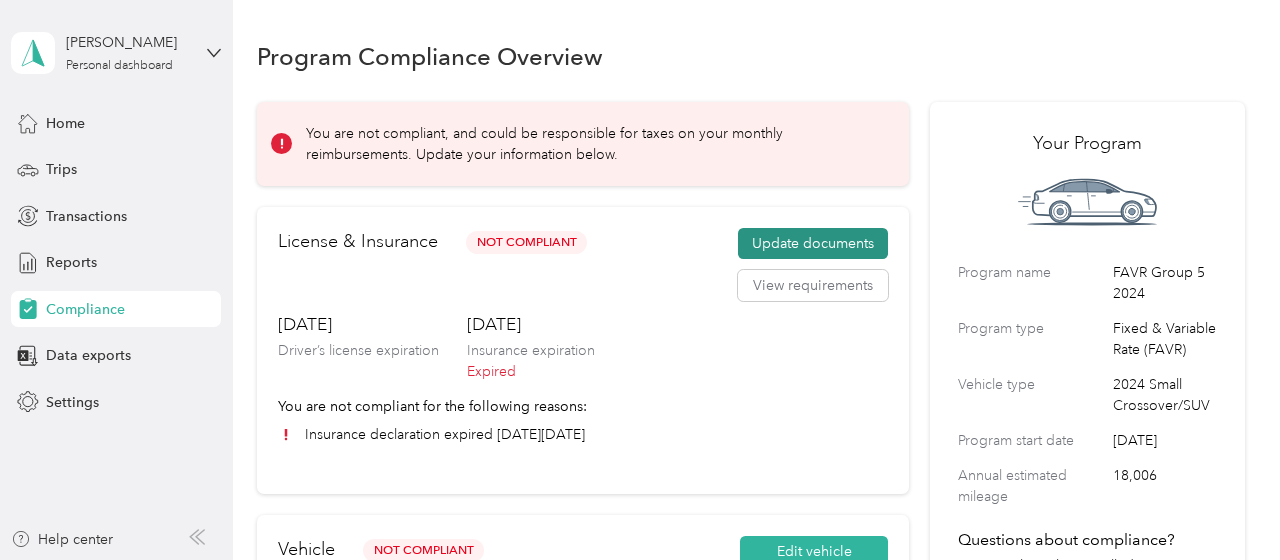 click on "Update documents" at bounding box center (813, 244) 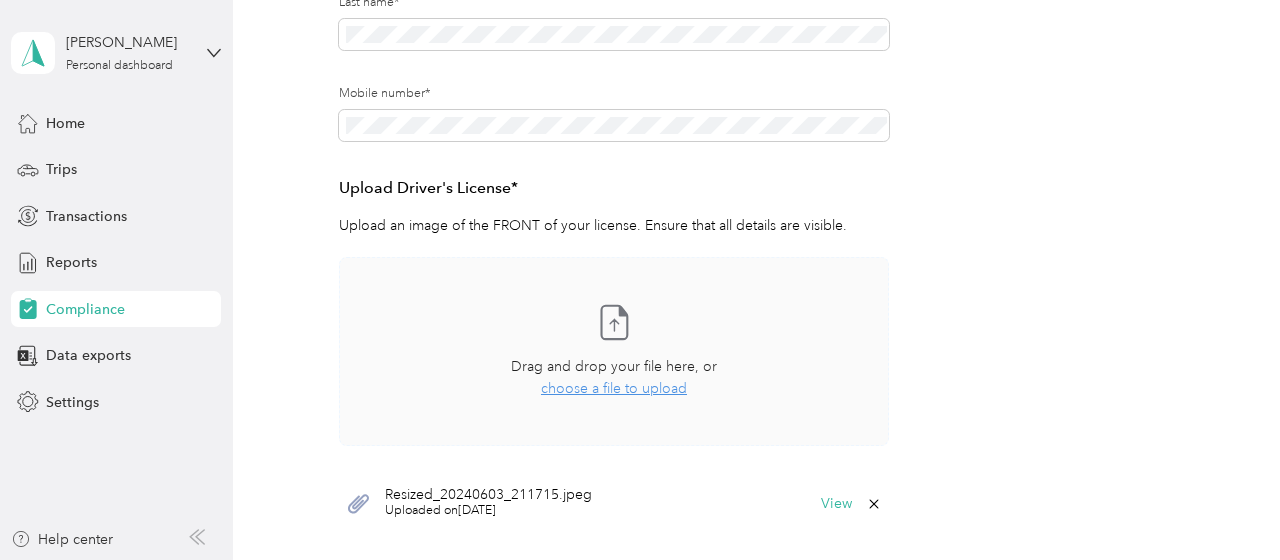 scroll, scrollTop: 408, scrollLeft: 0, axis: vertical 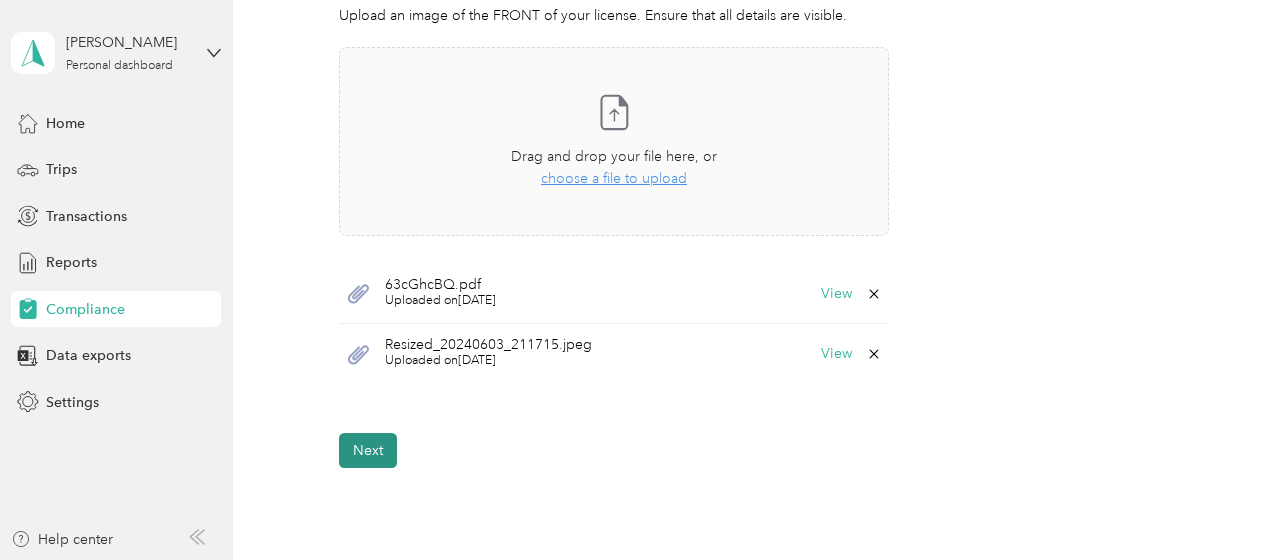 click on "Next" at bounding box center (368, 450) 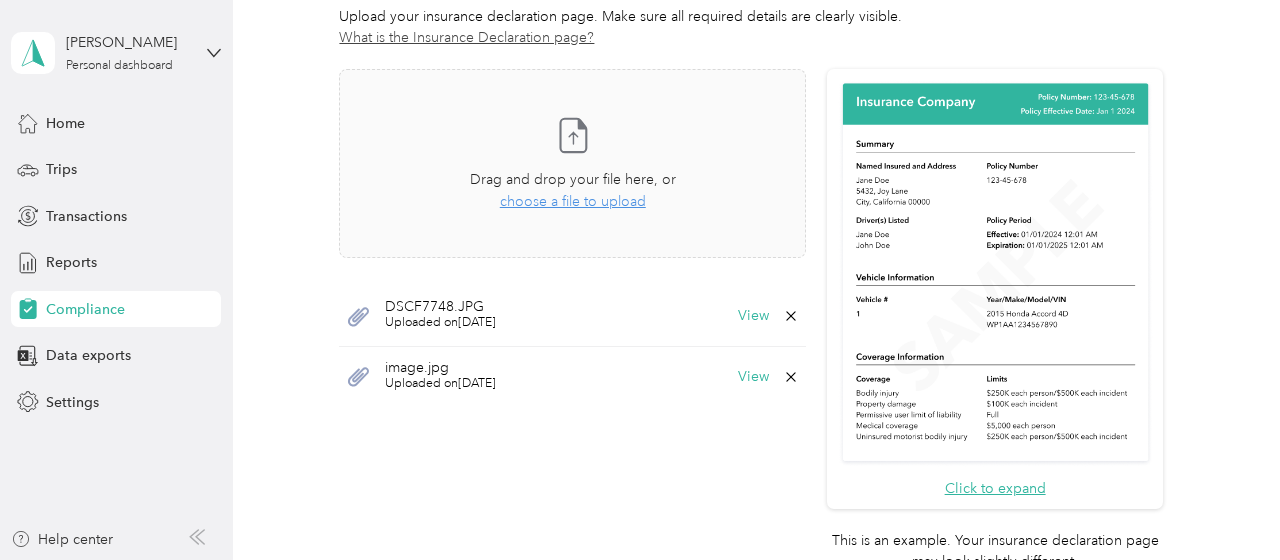 scroll, scrollTop: 739, scrollLeft: 0, axis: vertical 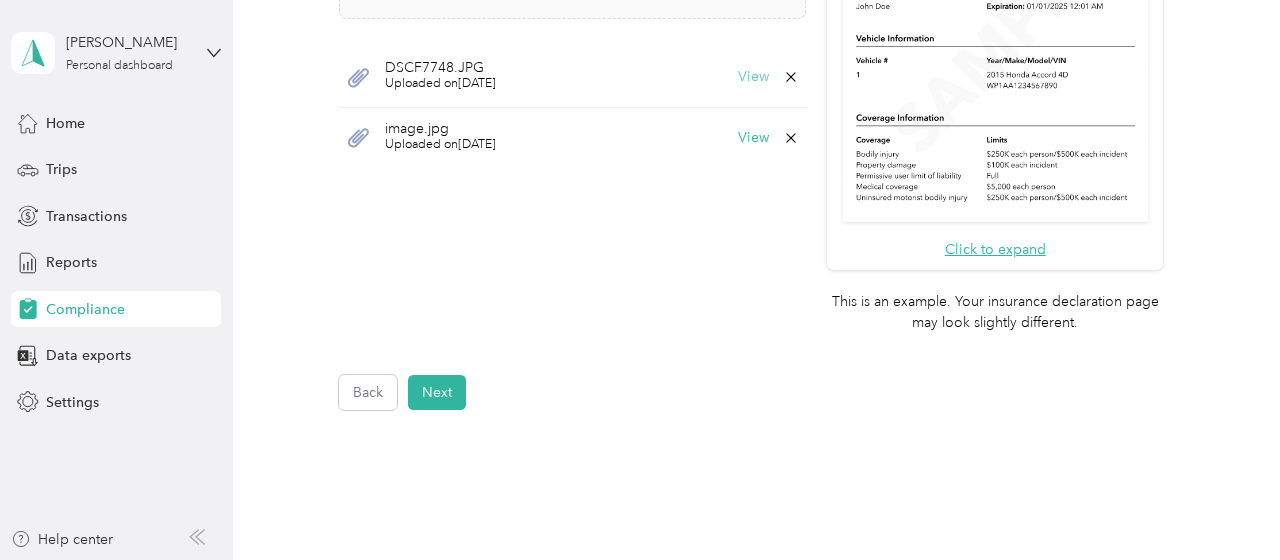 click on "View" at bounding box center [753, 77] 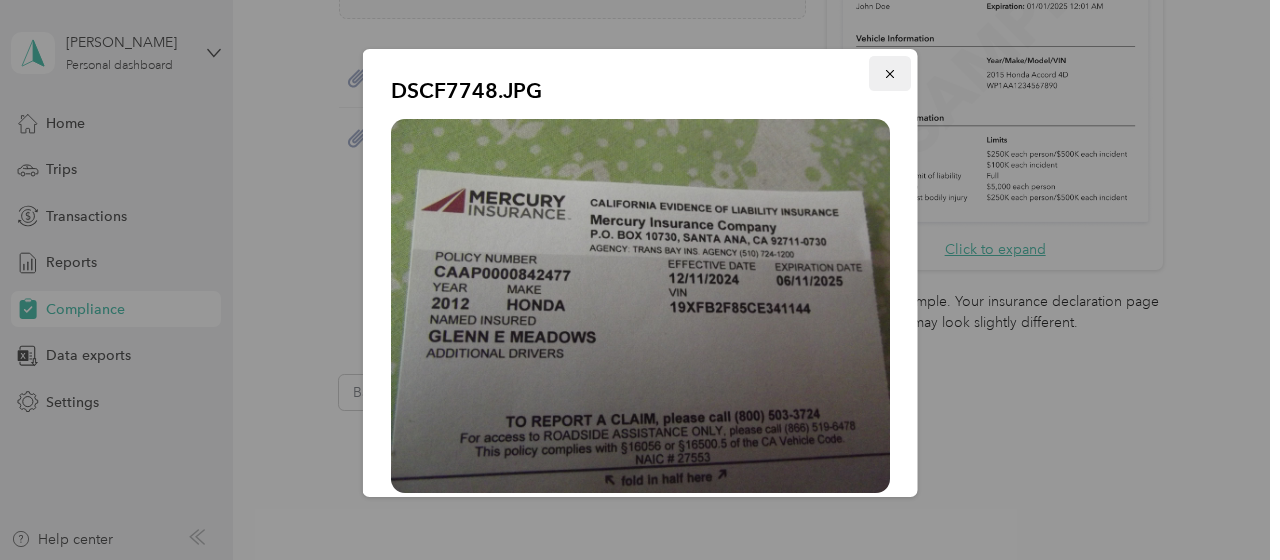 click 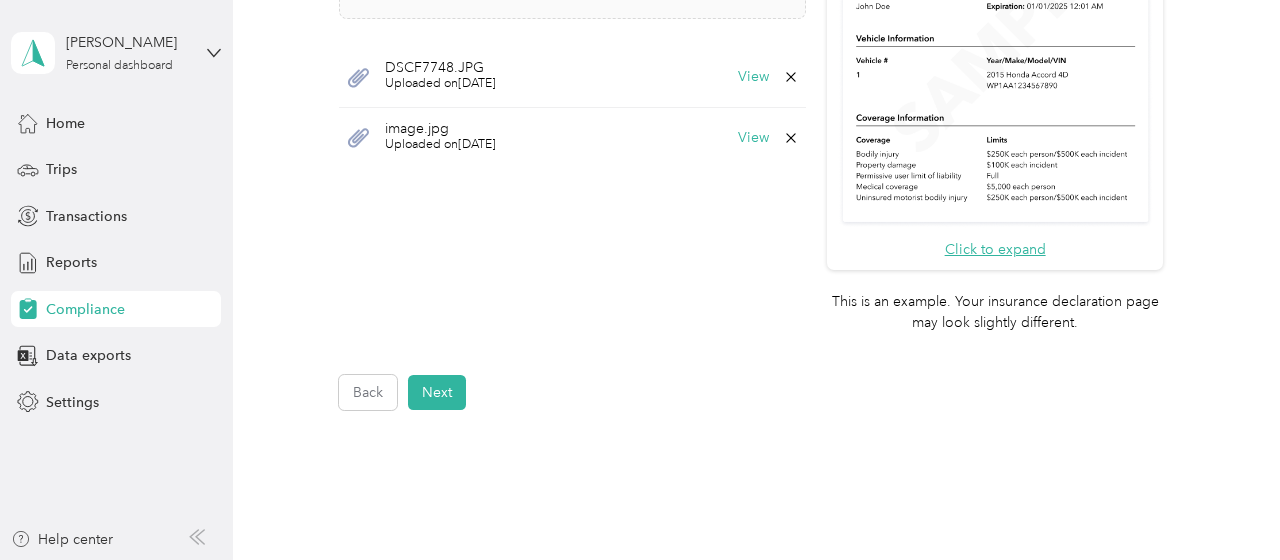 scroll, scrollTop: 739, scrollLeft: 0, axis: vertical 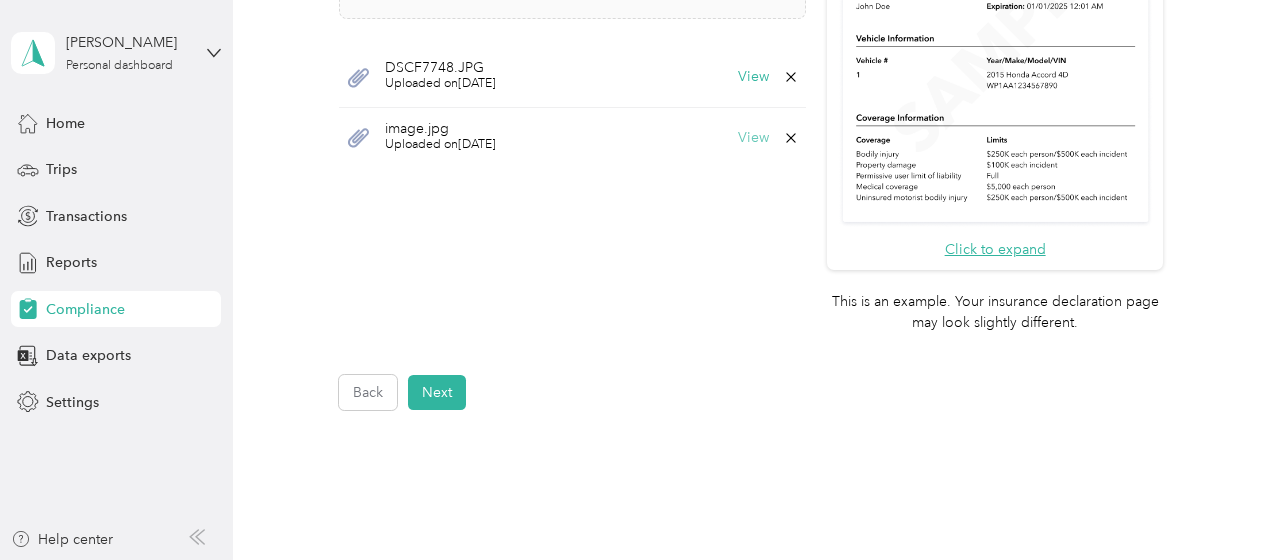 click on "View" at bounding box center (753, 138) 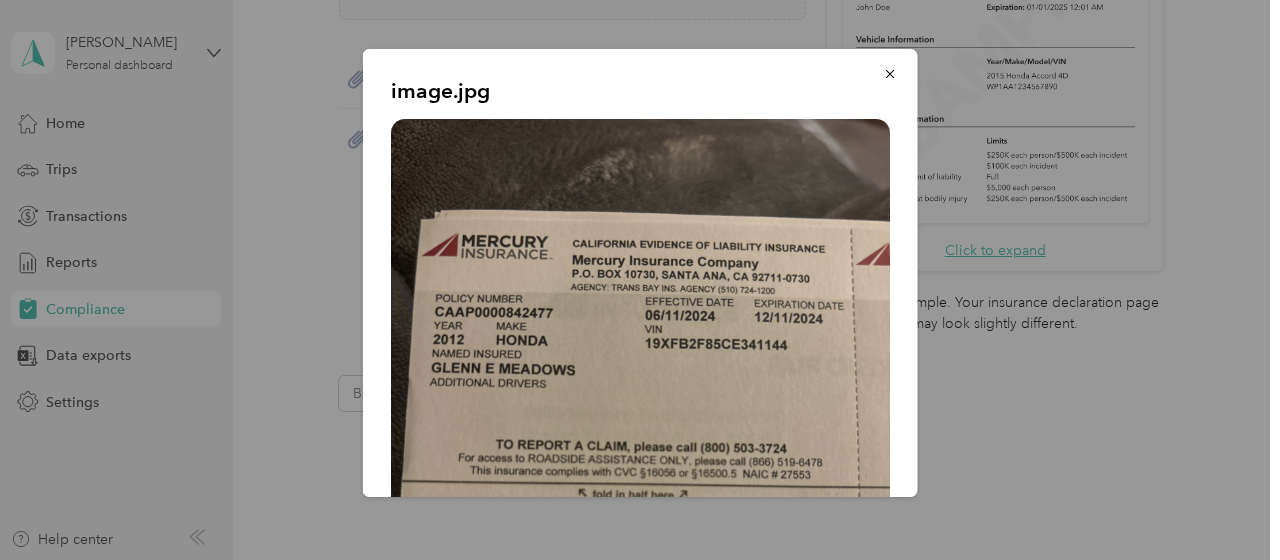 scroll, scrollTop: 739, scrollLeft: 0, axis: vertical 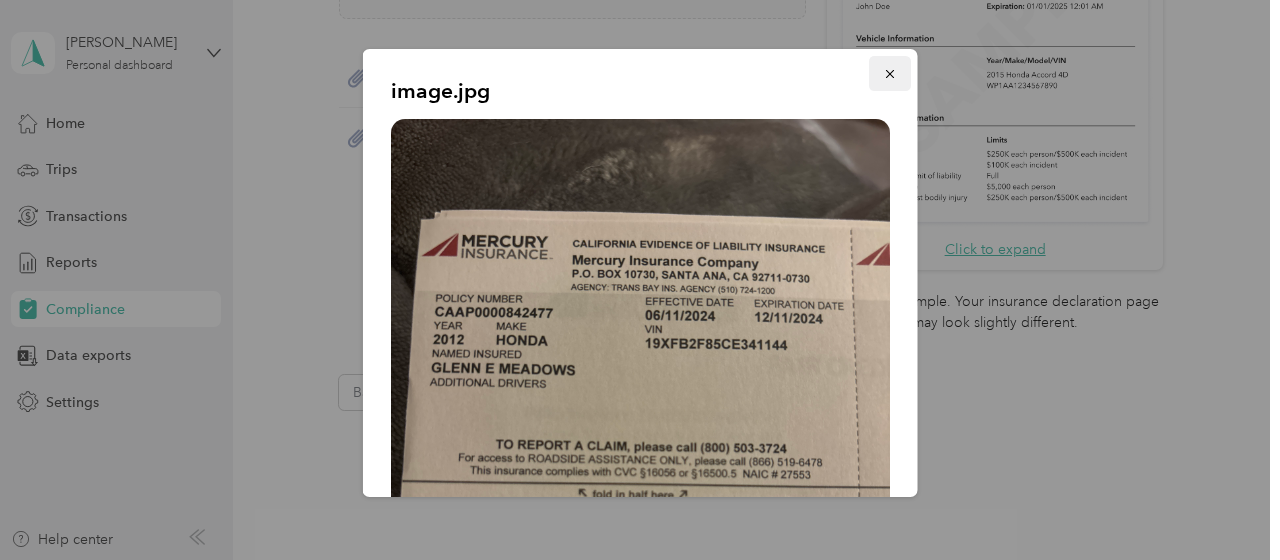 click 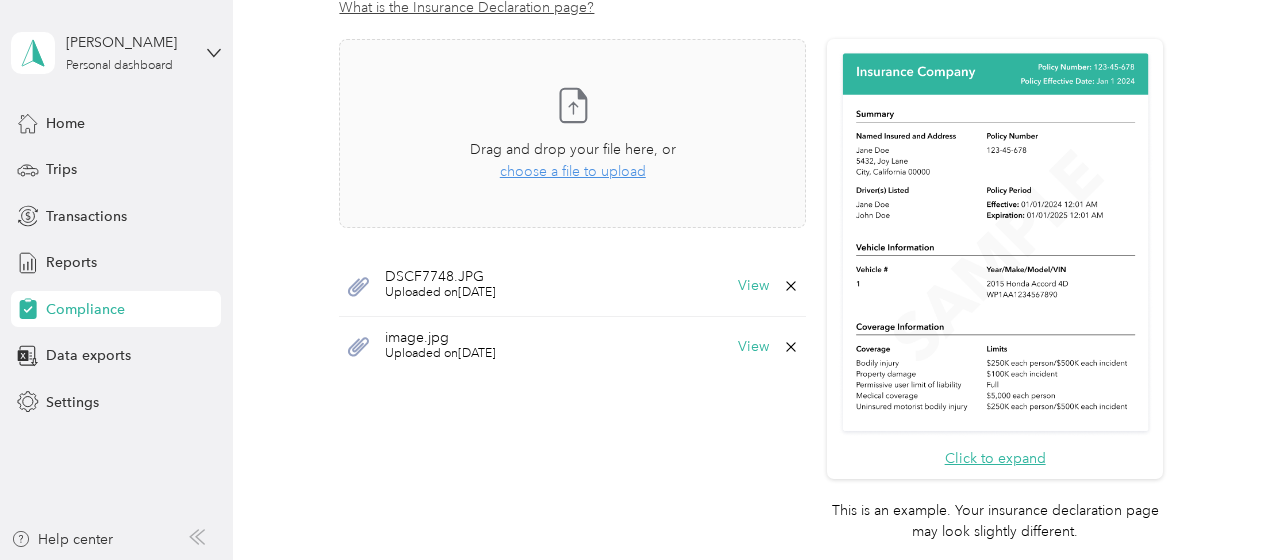 scroll, scrollTop: 535, scrollLeft: 0, axis: vertical 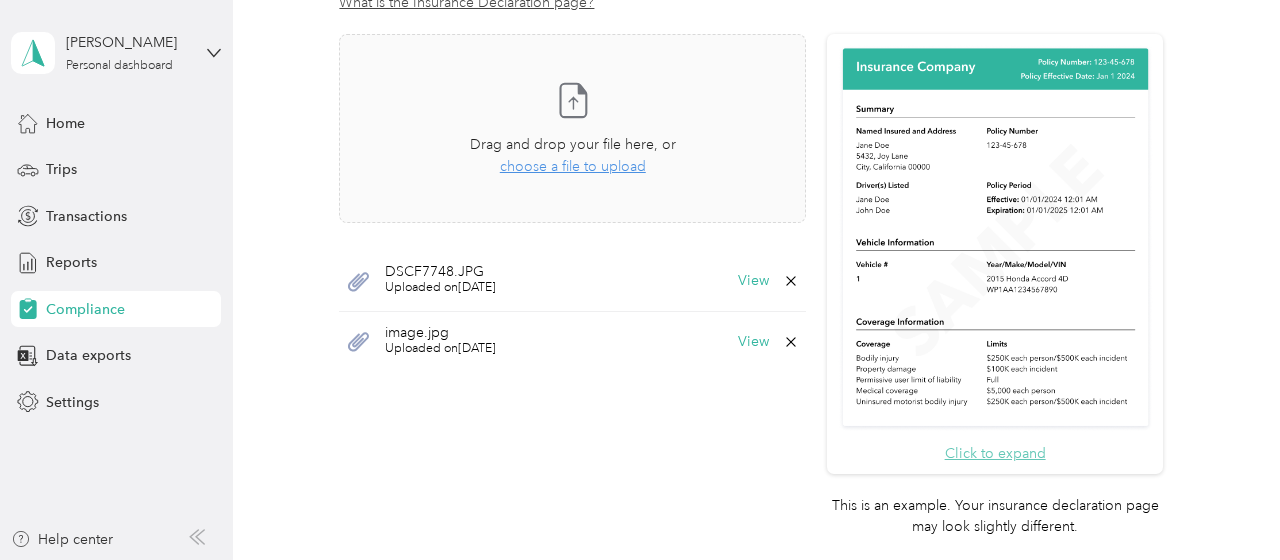 click on "Click to expand" at bounding box center [995, 453] 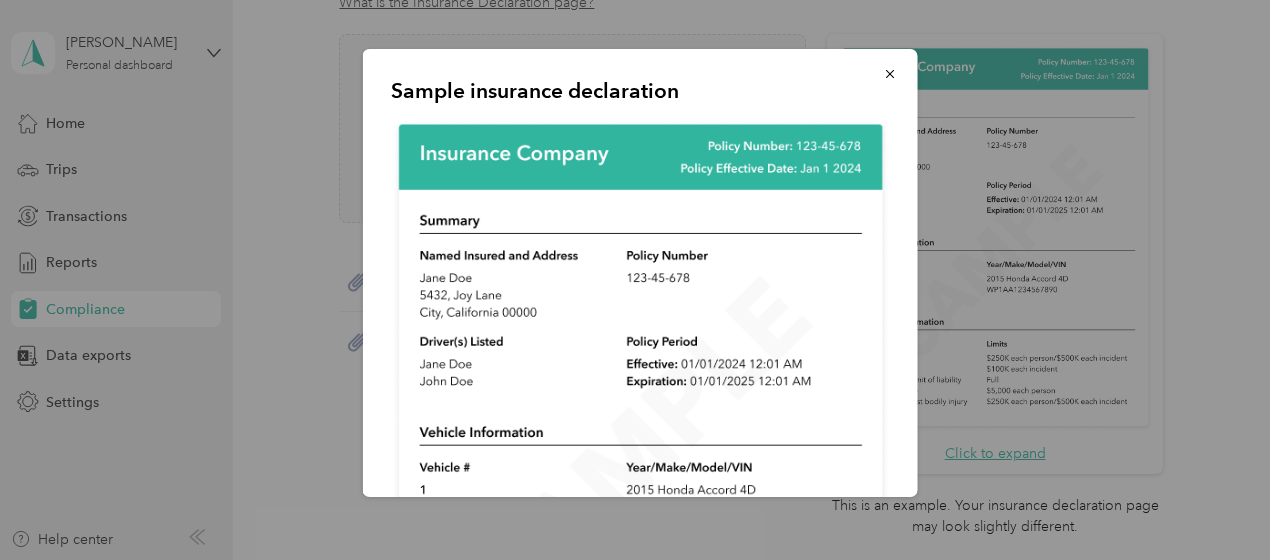 scroll, scrollTop: 534, scrollLeft: 0, axis: vertical 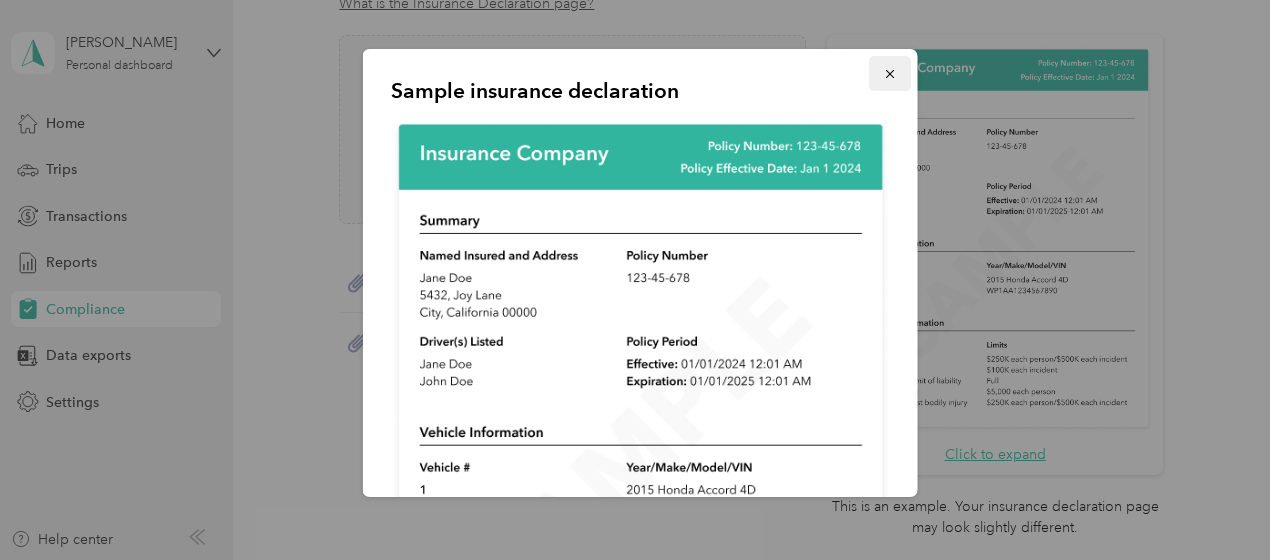 click 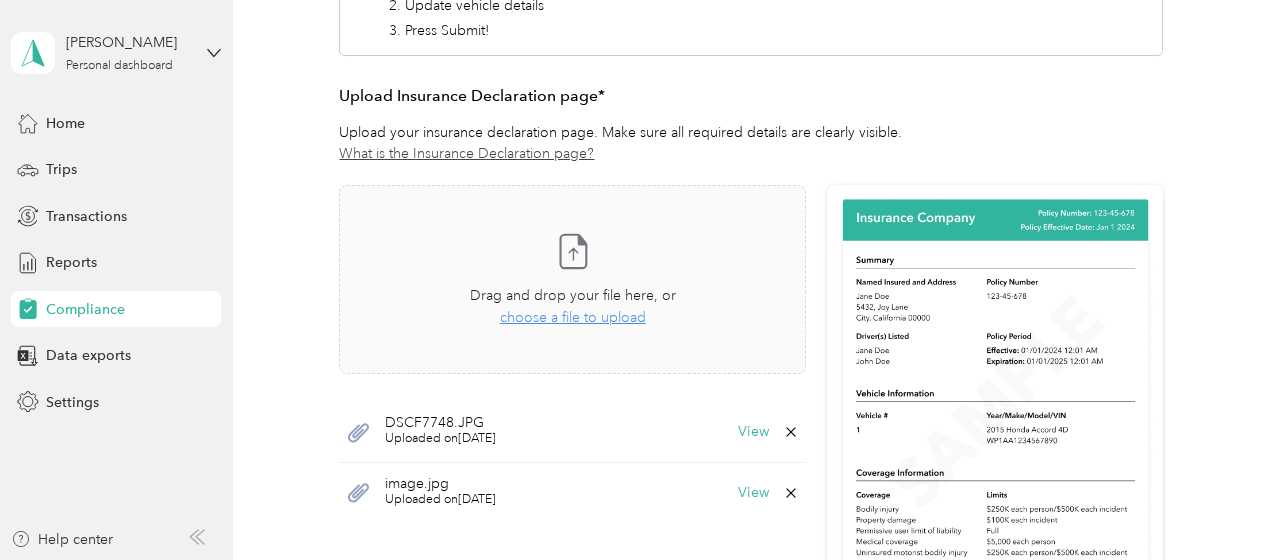 scroll, scrollTop: 228, scrollLeft: 0, axis: vertical 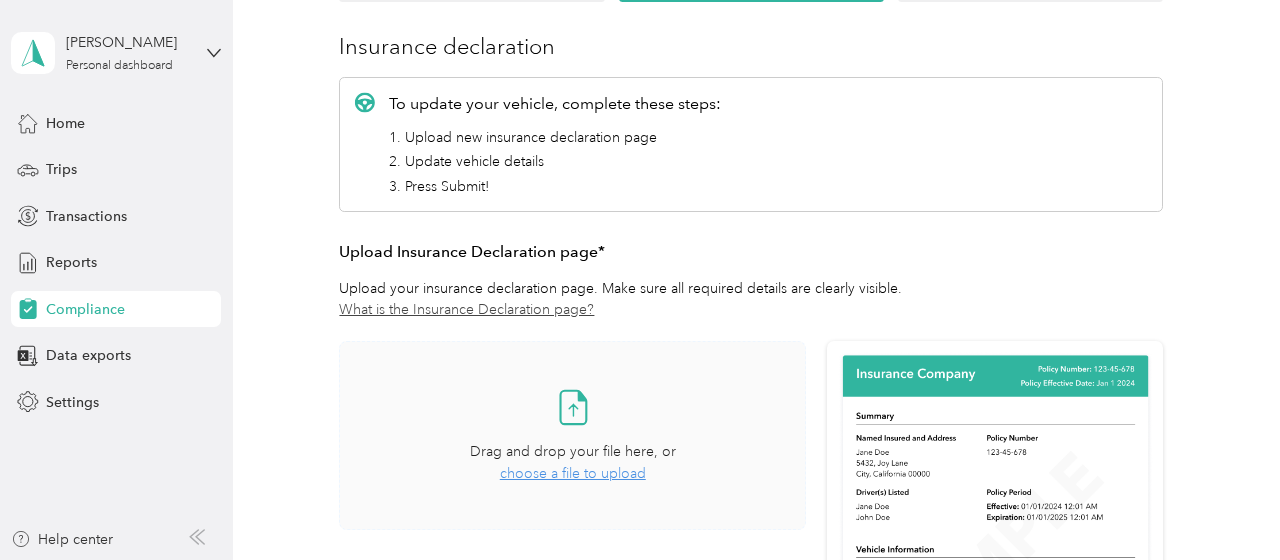 click 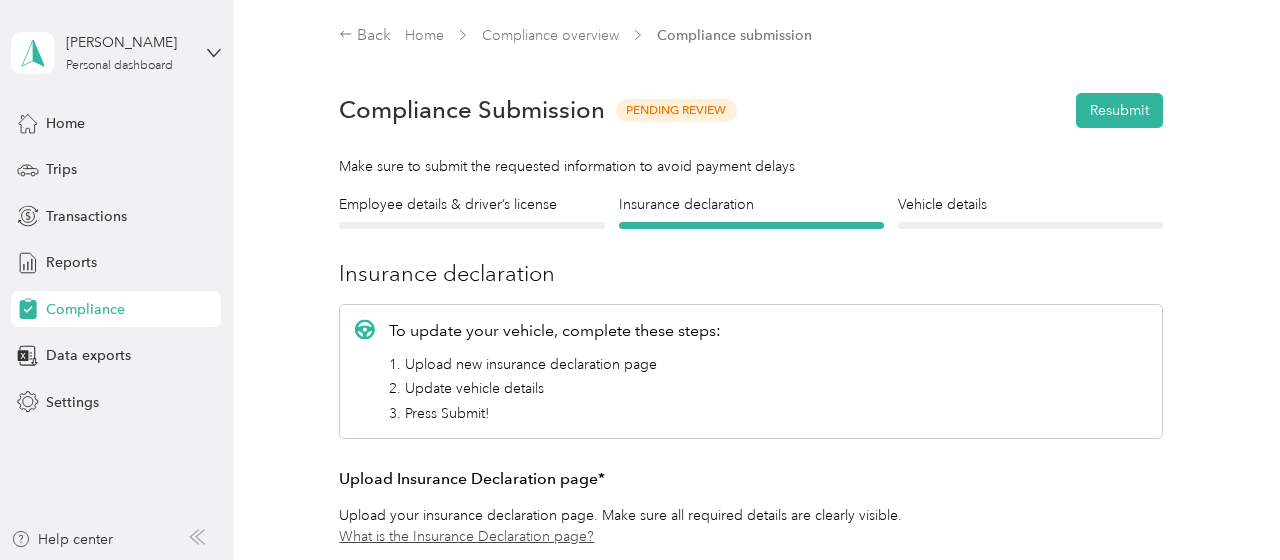 scroll, scrollTop: 0, scrollLeft: 0, axis: both 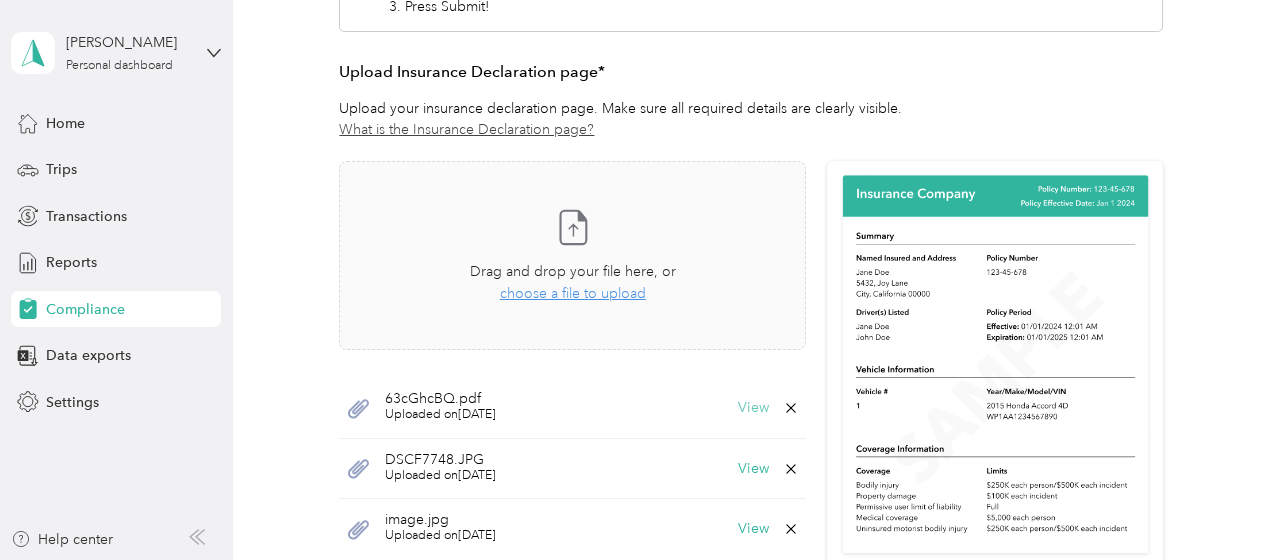 click on "View" at bounding box center (753, 408) 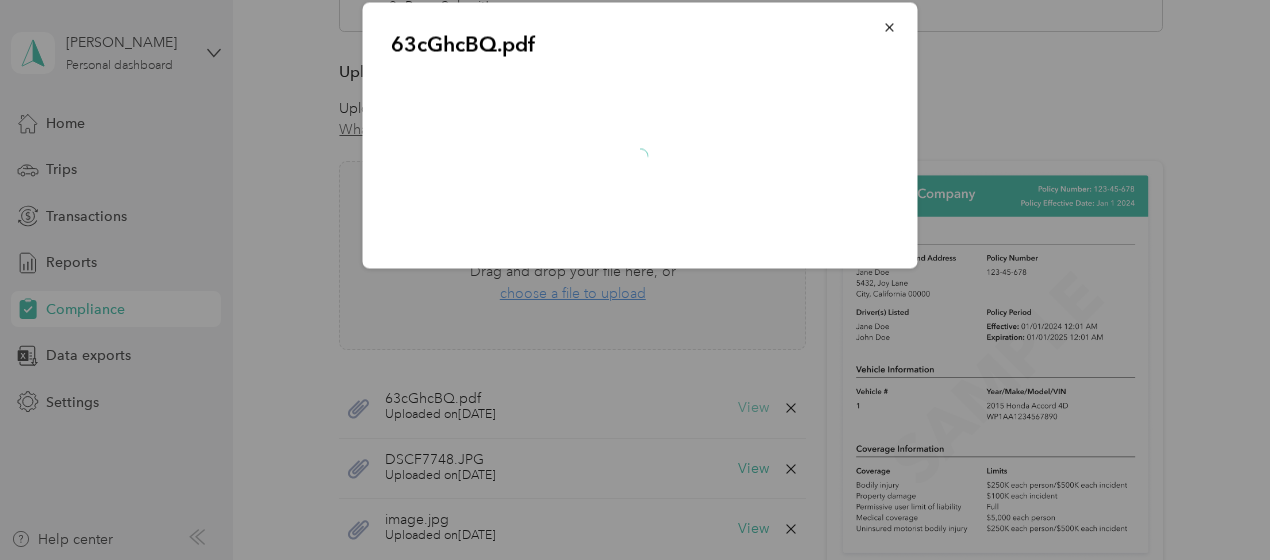 scroll, scrollTop: 408, scrollLeft: 0, axis: vertical 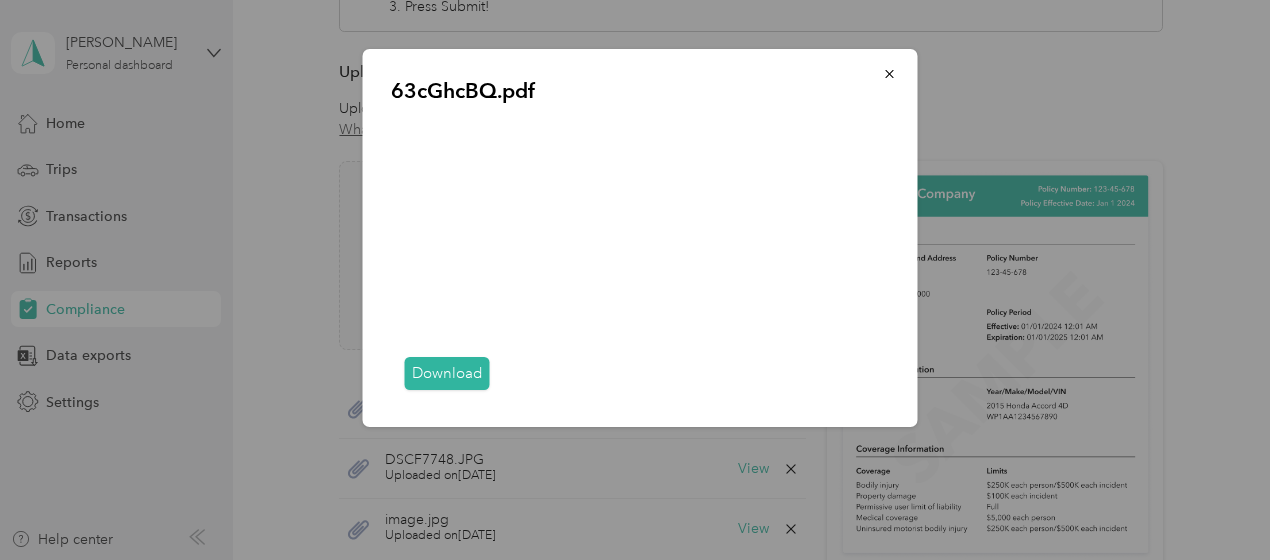click at bounding box center (640, 280) 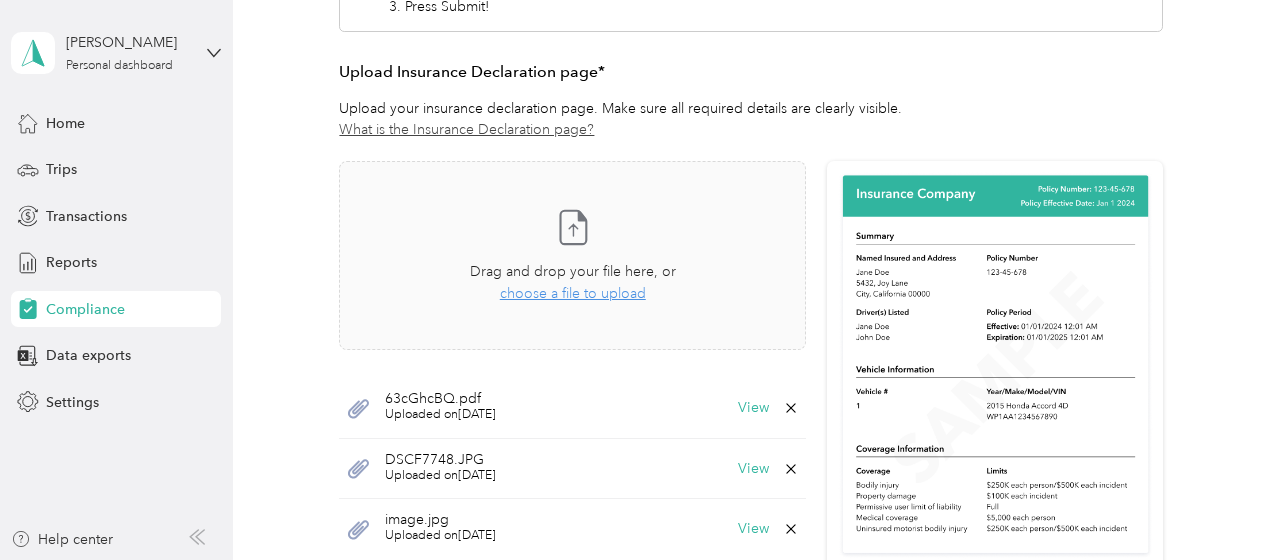 scroll, scrollTop: 408, scrollLeft: 0, axis: vertical 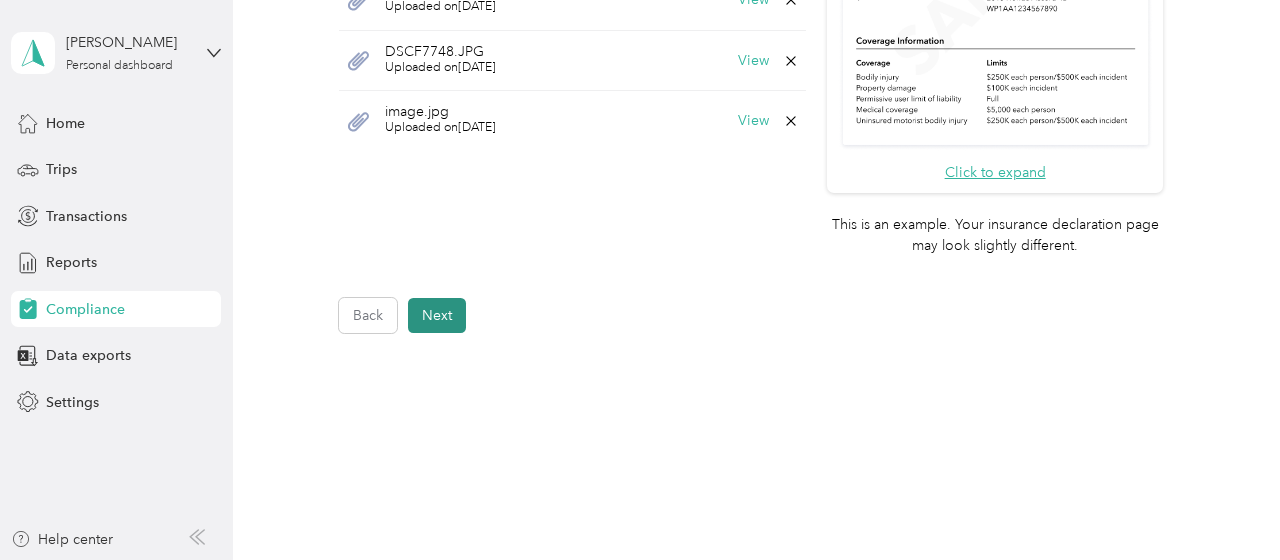 click on "Next" at bounding box center (437, 315) 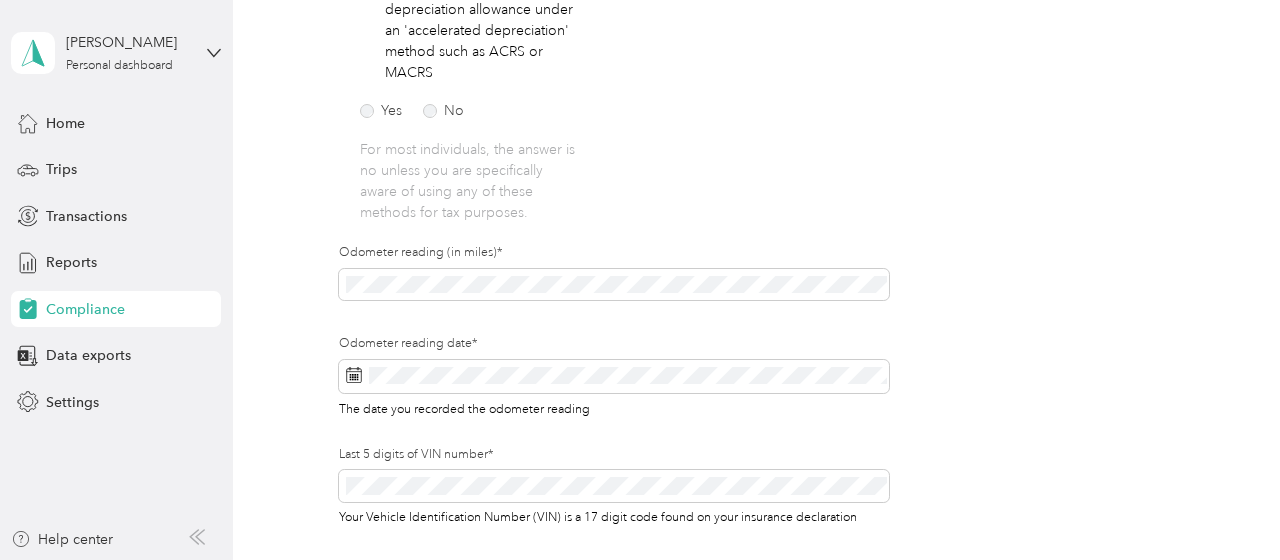 scroll, scrollTop: 535, scrollLeft: 0, axis: vertical 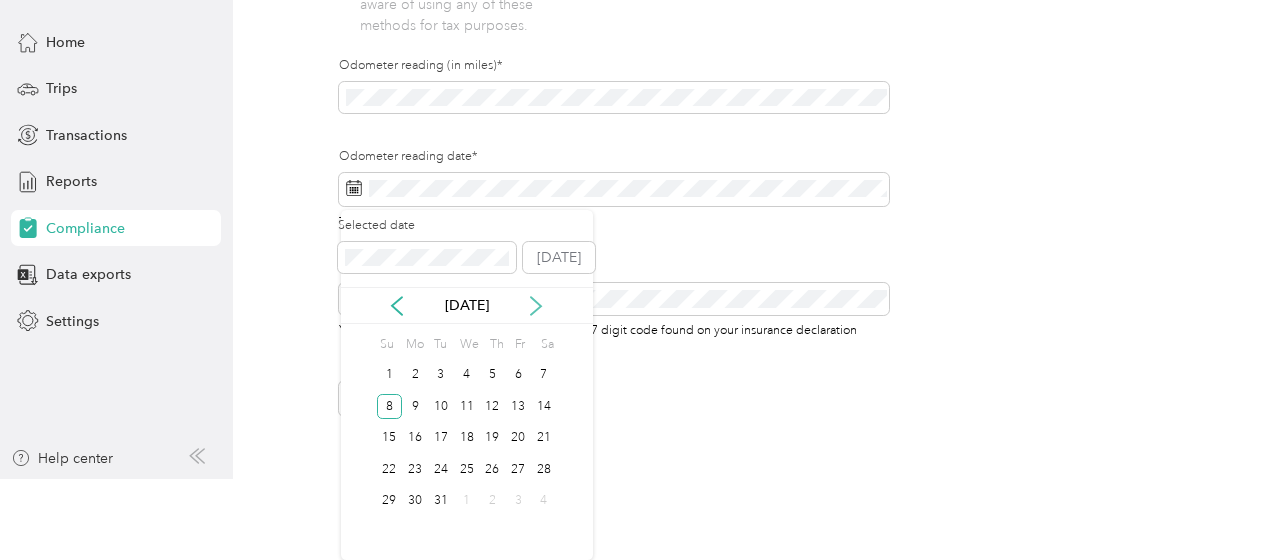 click 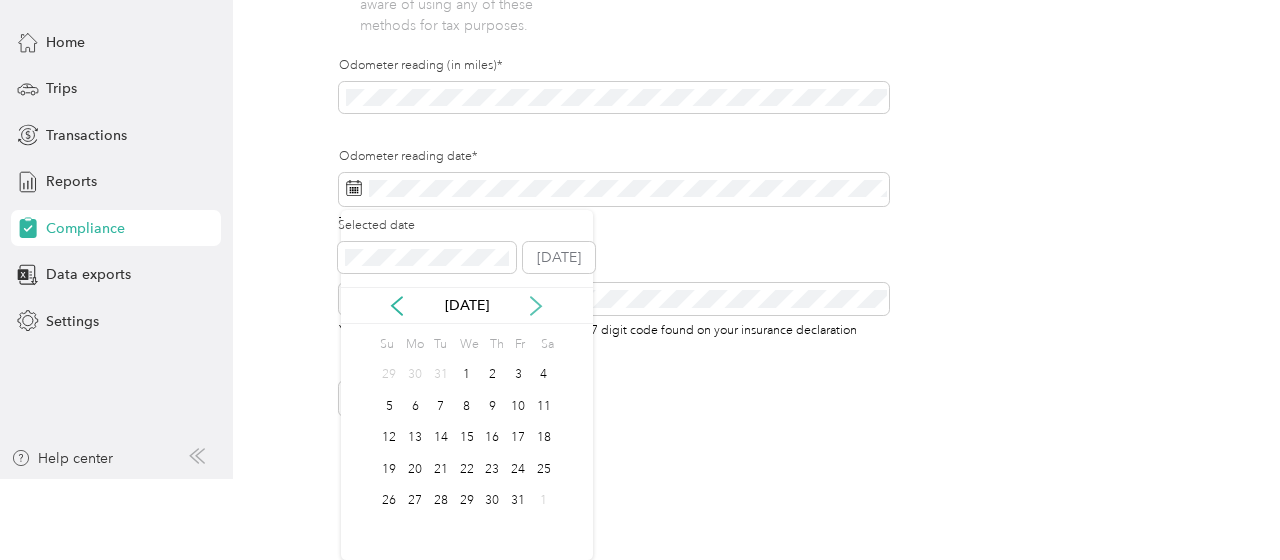 click 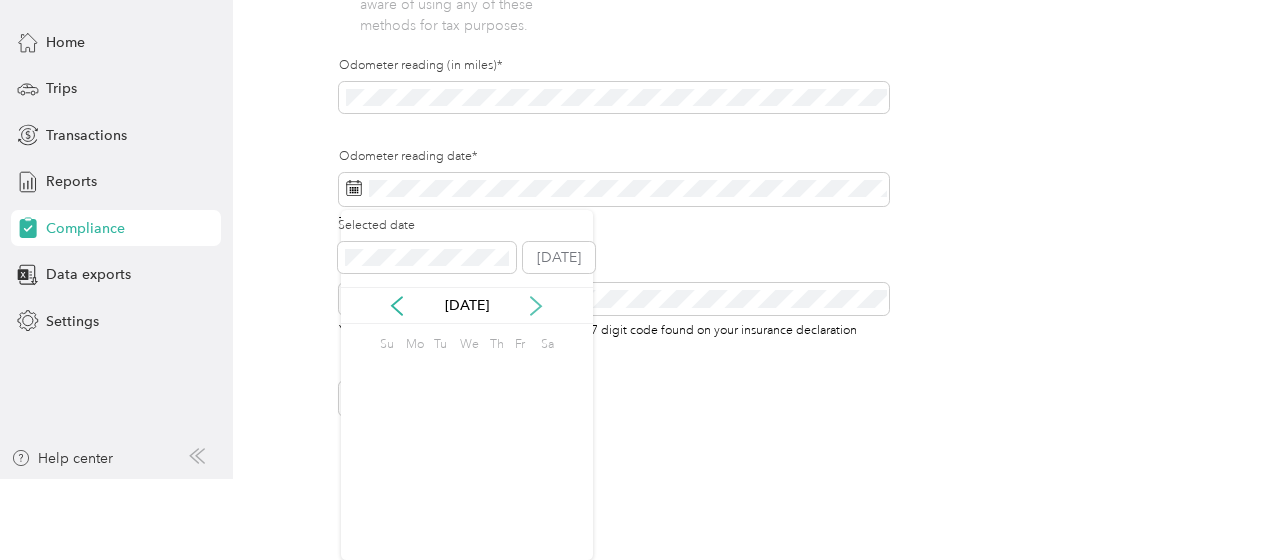 click 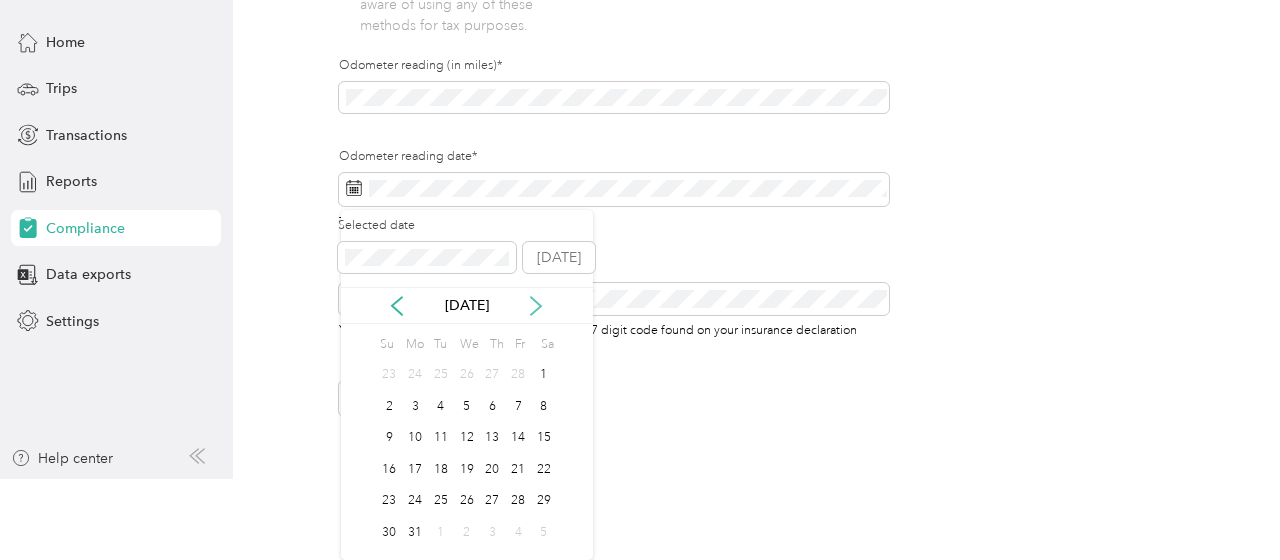 click 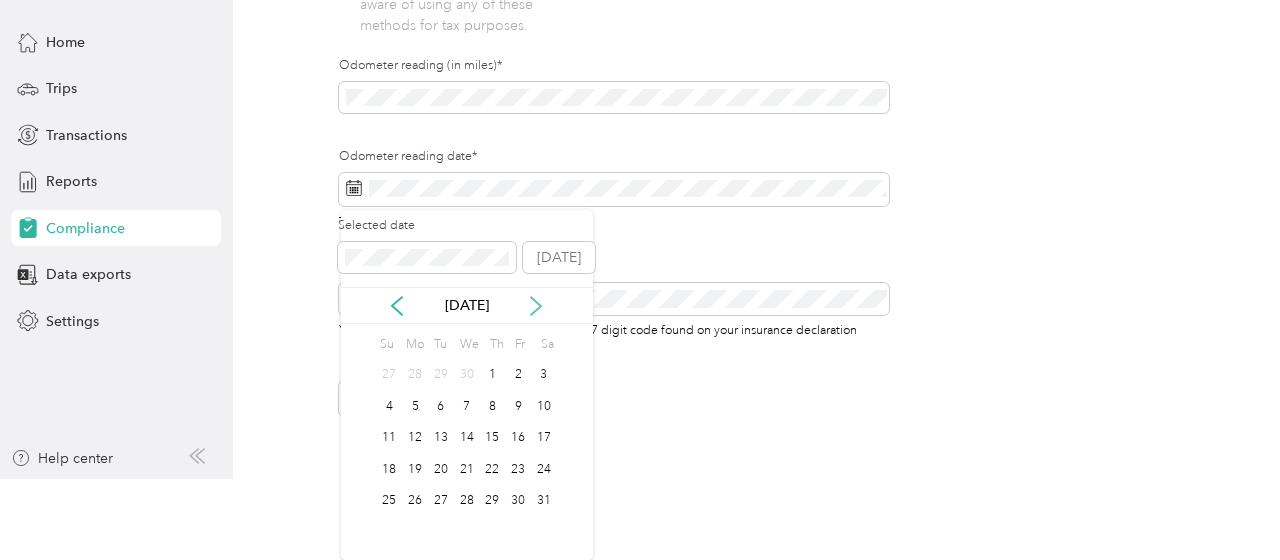 click 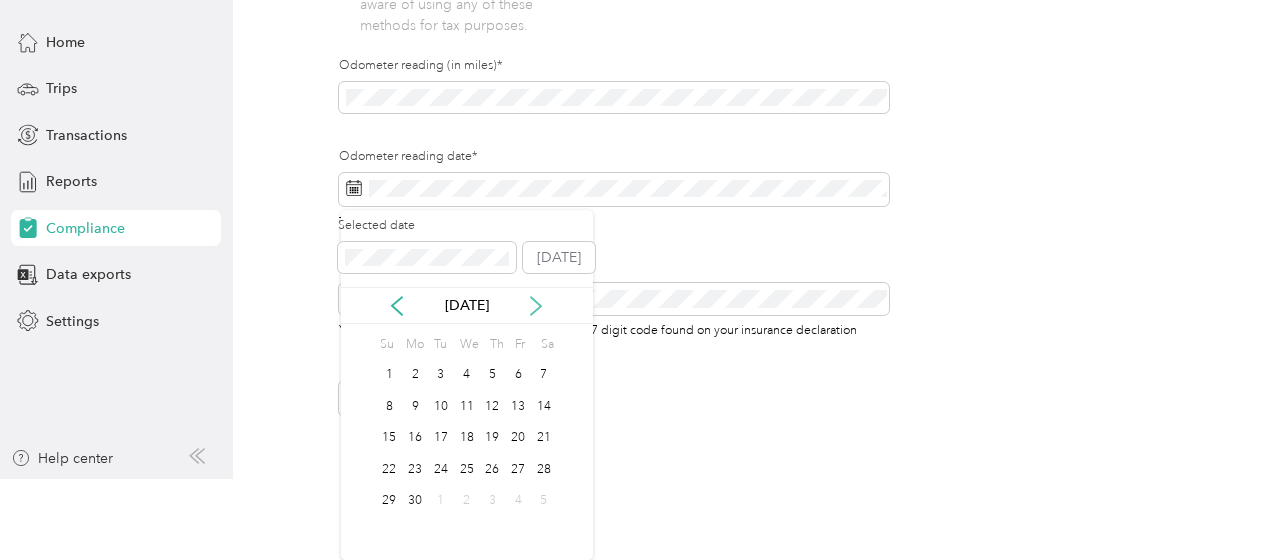 click 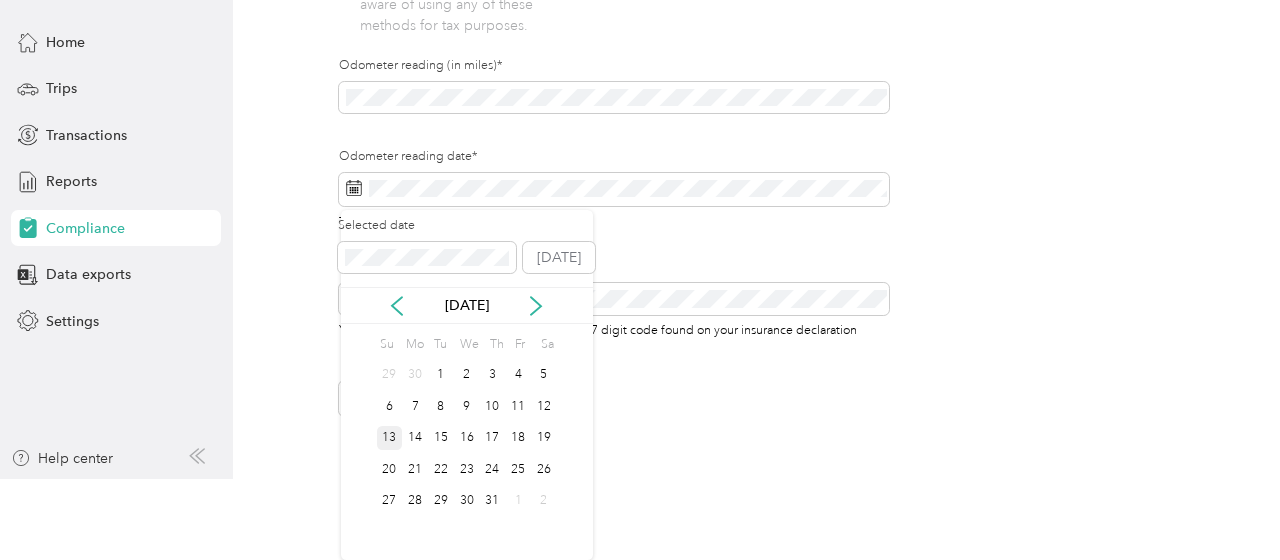 click on "13" at bounding box center (390, 438) 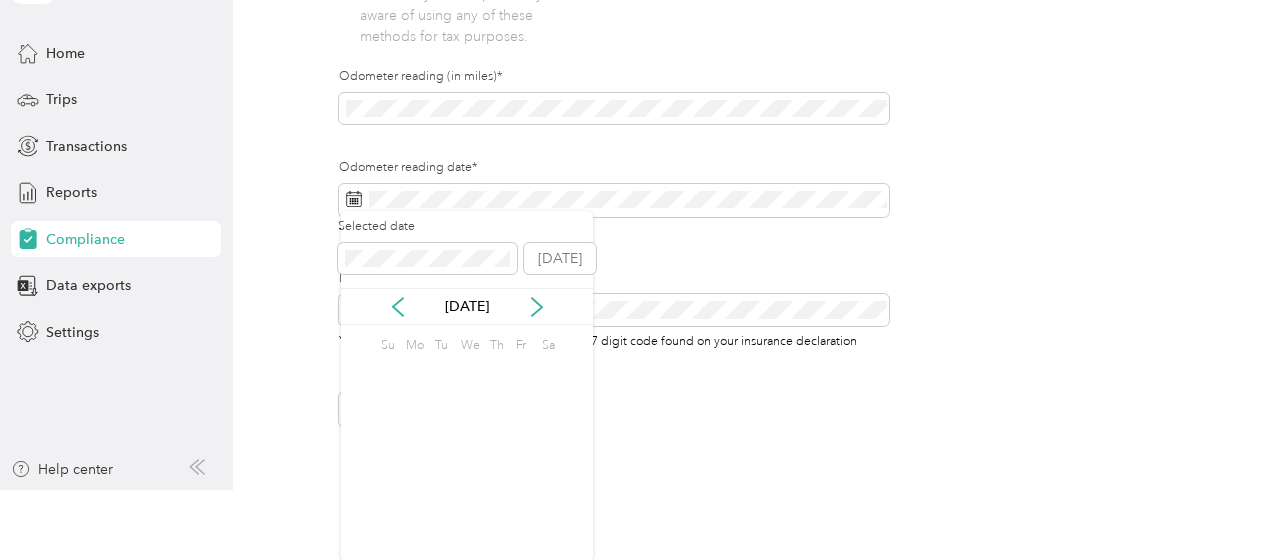 scroll, scrollTop: 0, scrollLeft: 0, axis: both 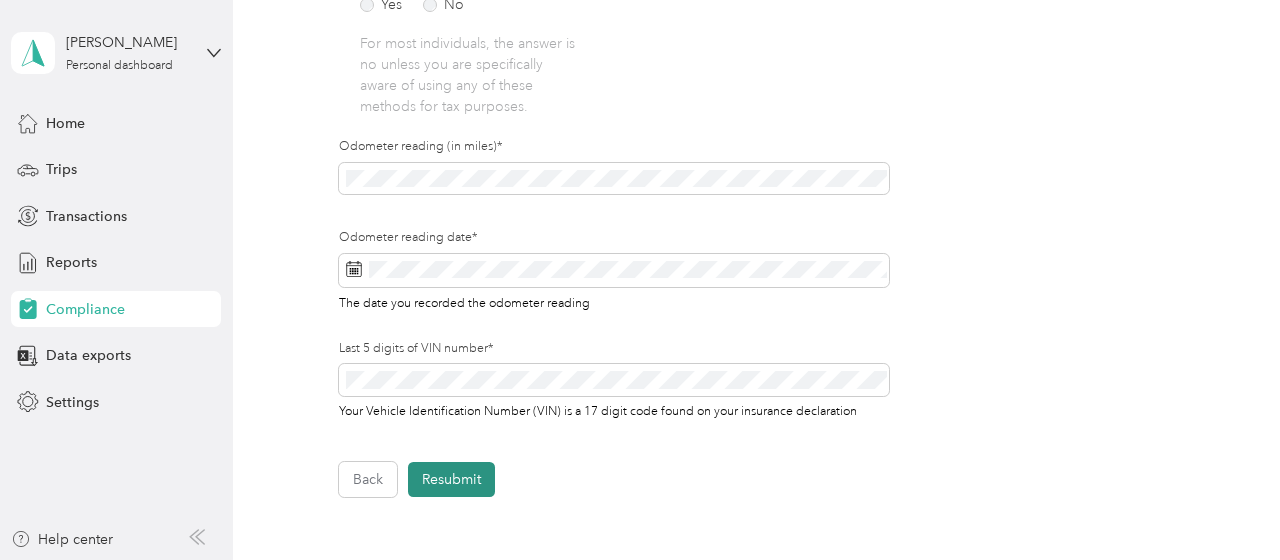 click on "Resubmit" at bounding box center (451, 479) 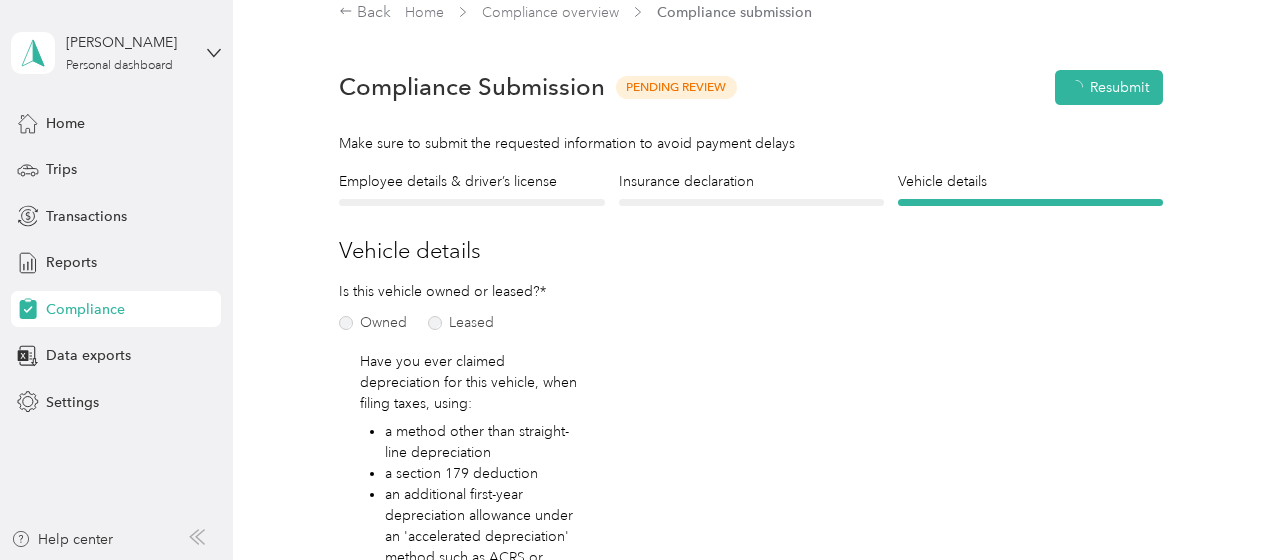 scroll, scrollTop: 24, scrollLeft: 0, axis: vertical 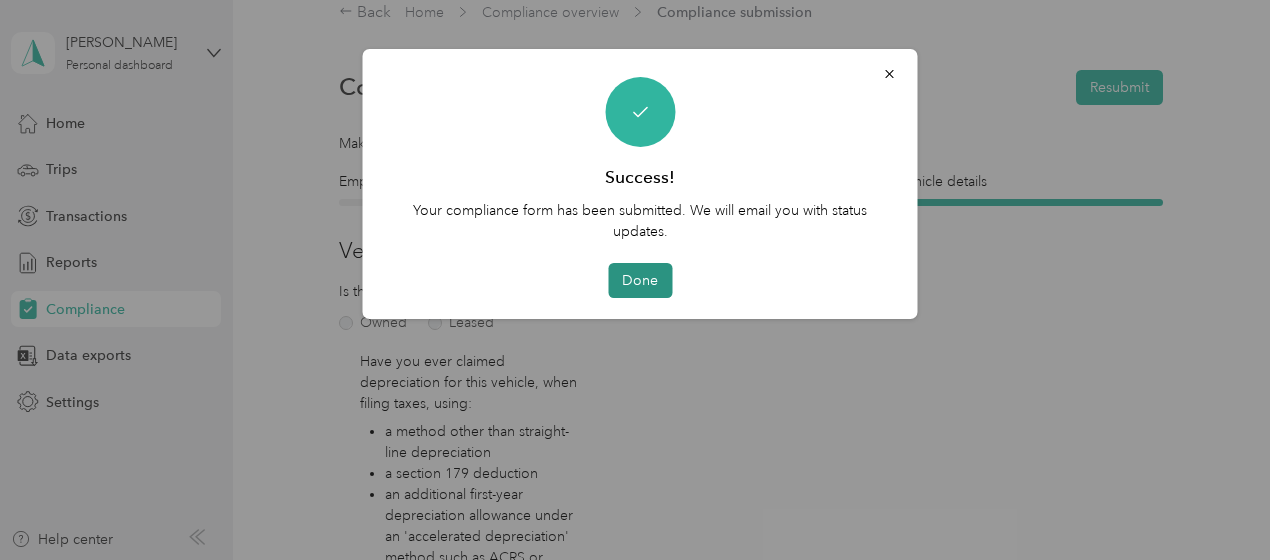 click on "Done" at bounding box center (640, 280) 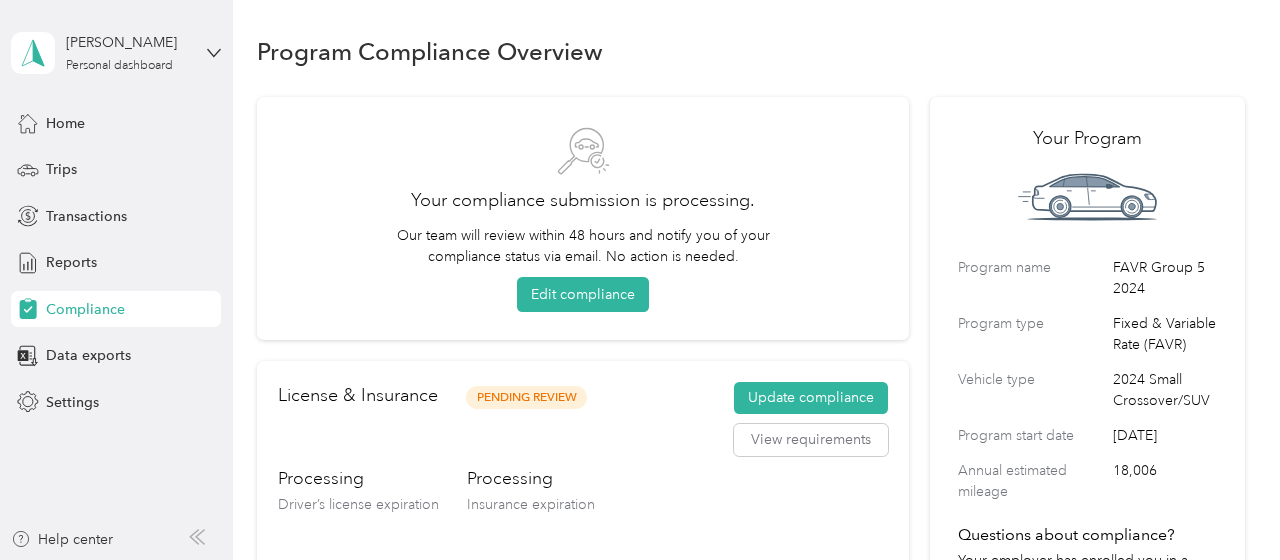 scroll, scrollTop: 0, scrollLeft: 0, axis: both 